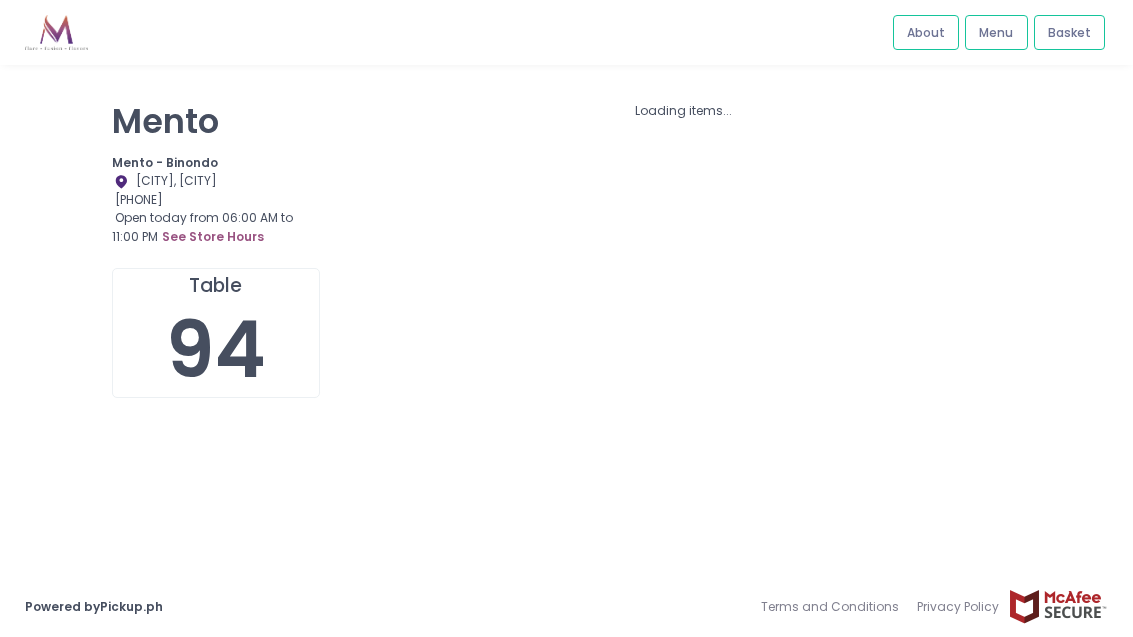 scroll, scrollTop: 0, scrollLeft: 0, axis: both 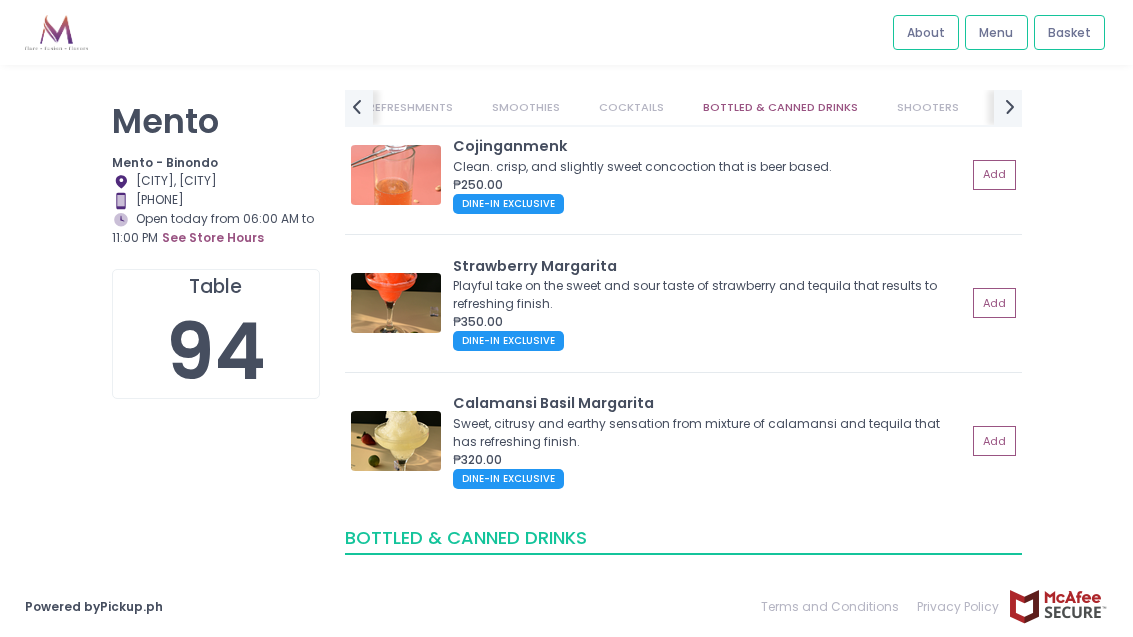 click on "Add" at bounding box center (994, 441) 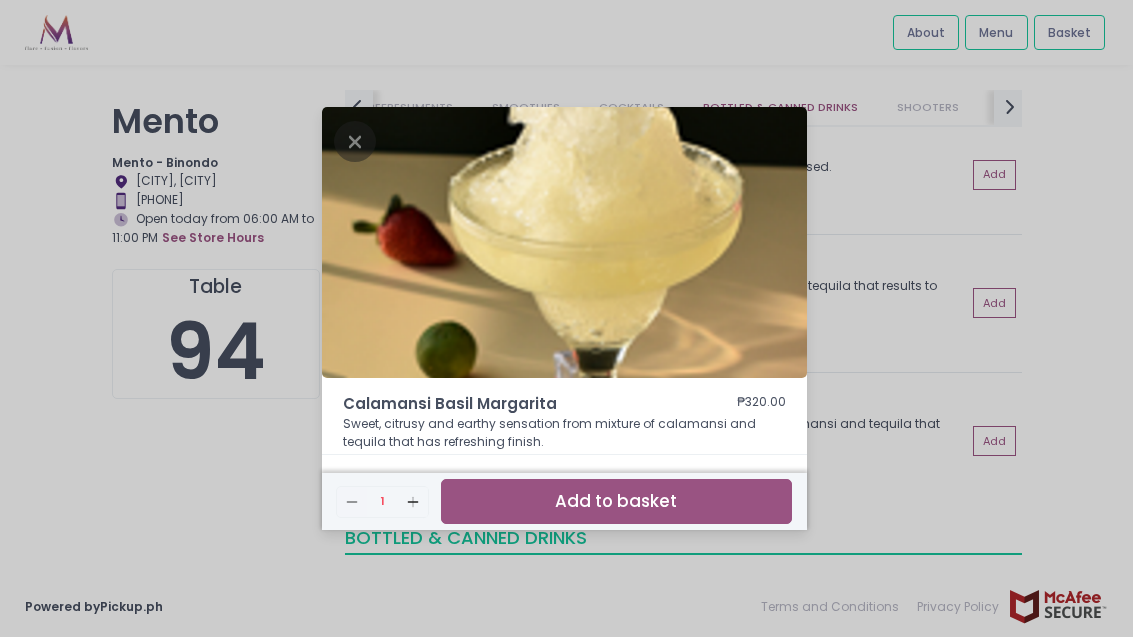 click on "Add to basket" at bounding box center [616, 501] 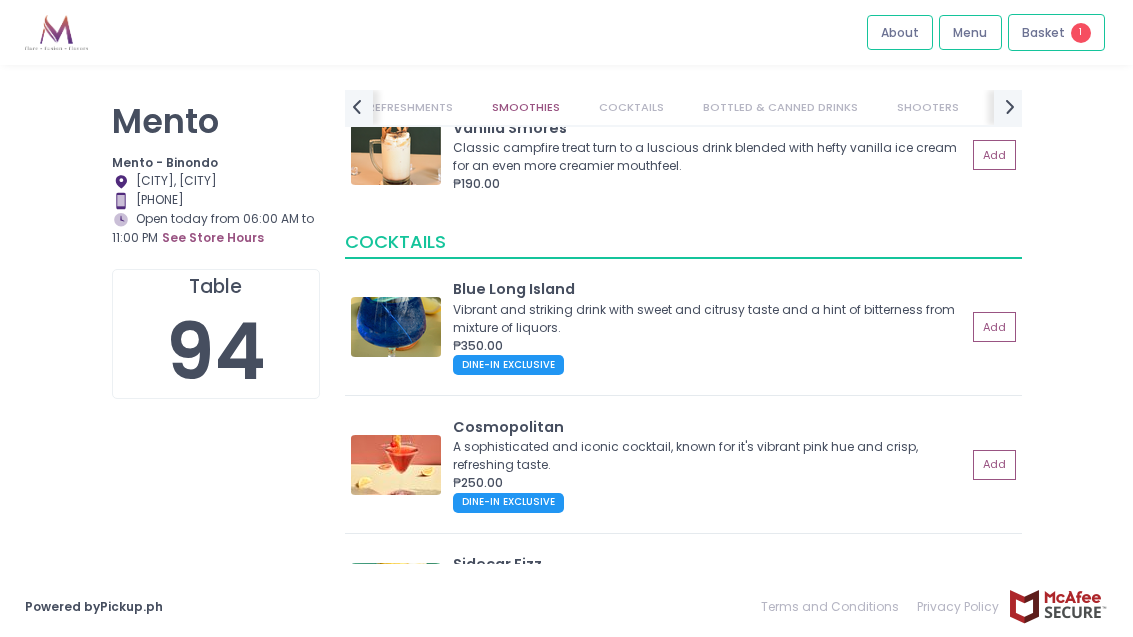 scroll, scrollTop: 7922, scrollLeft: 0, axis: vertical 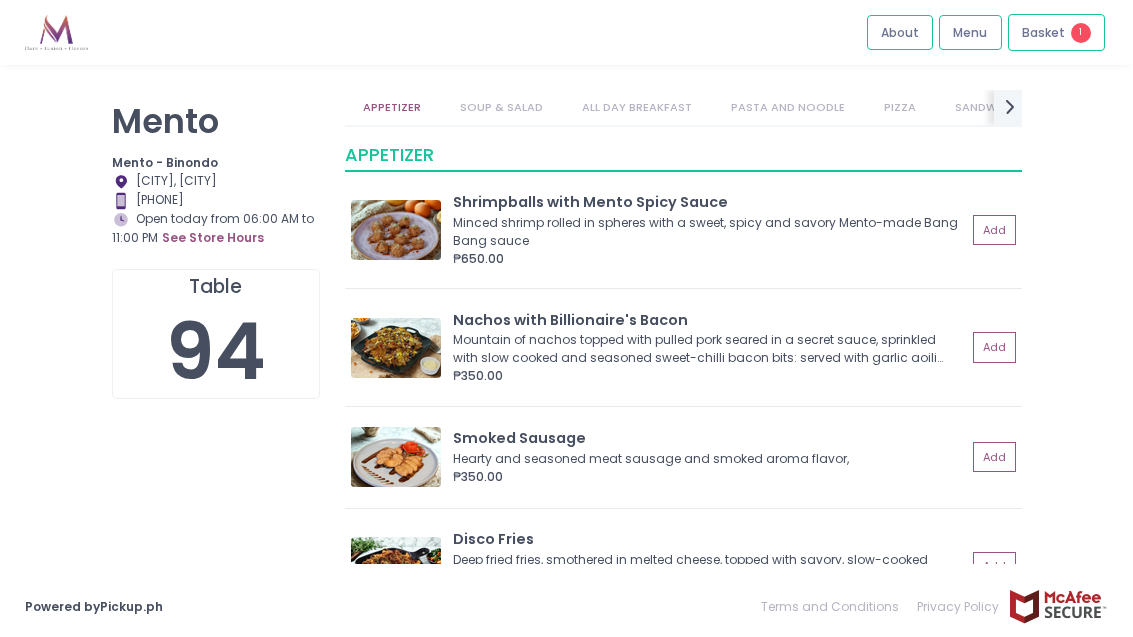 click on "Add" at bounding box center [994, 347] 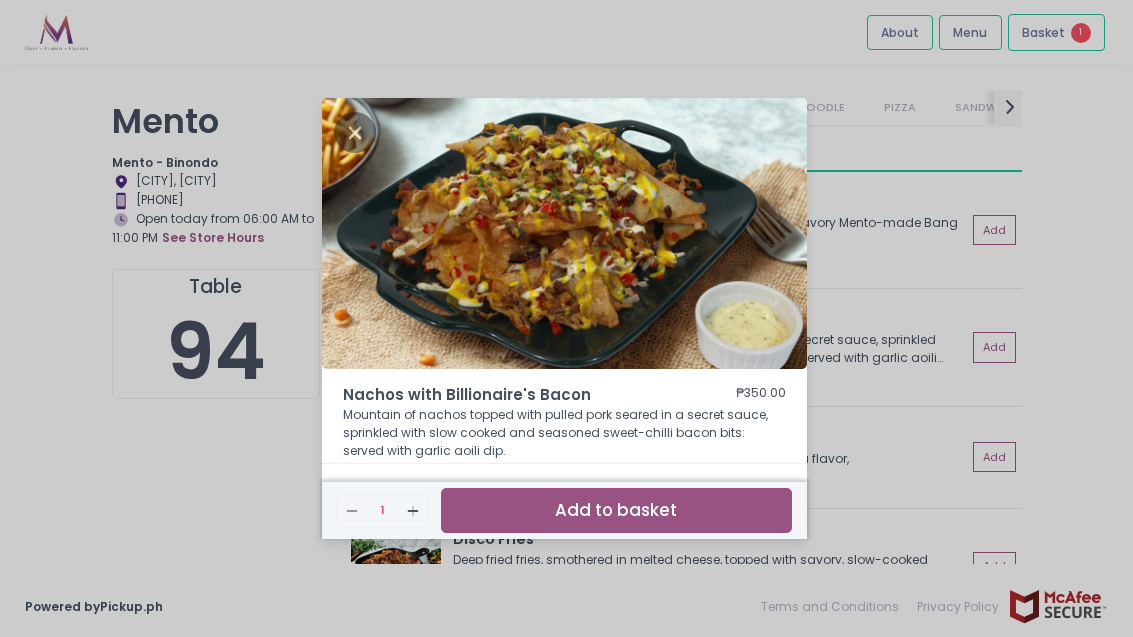click on "Add to basket" at bounding box center (616, 510) 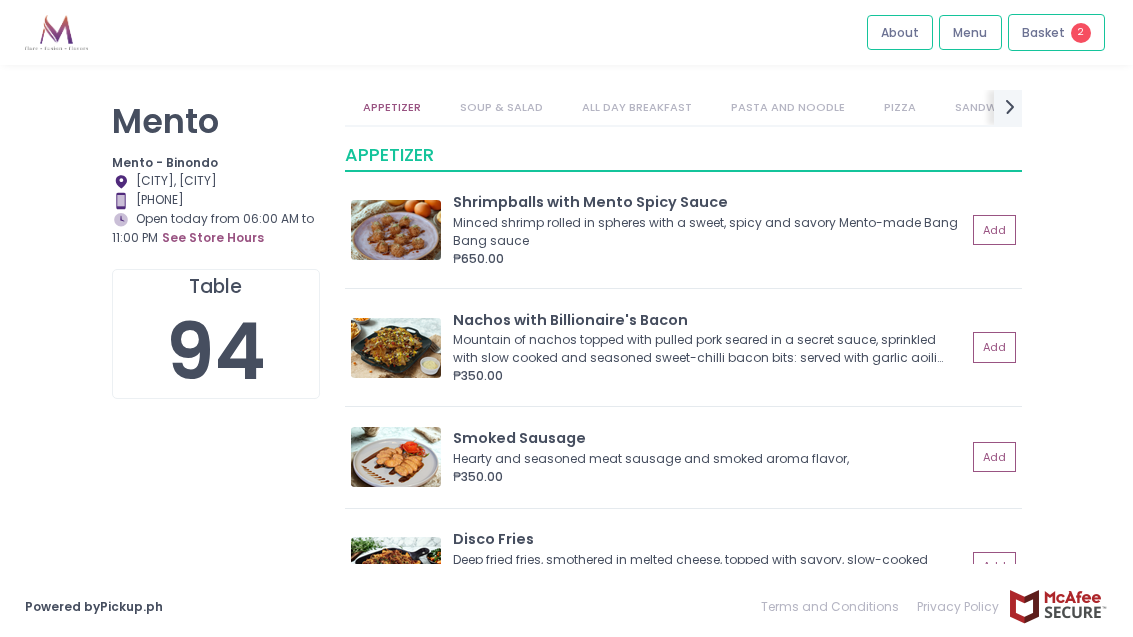 click on "Basket 2" at bounding box center (1056, 33) 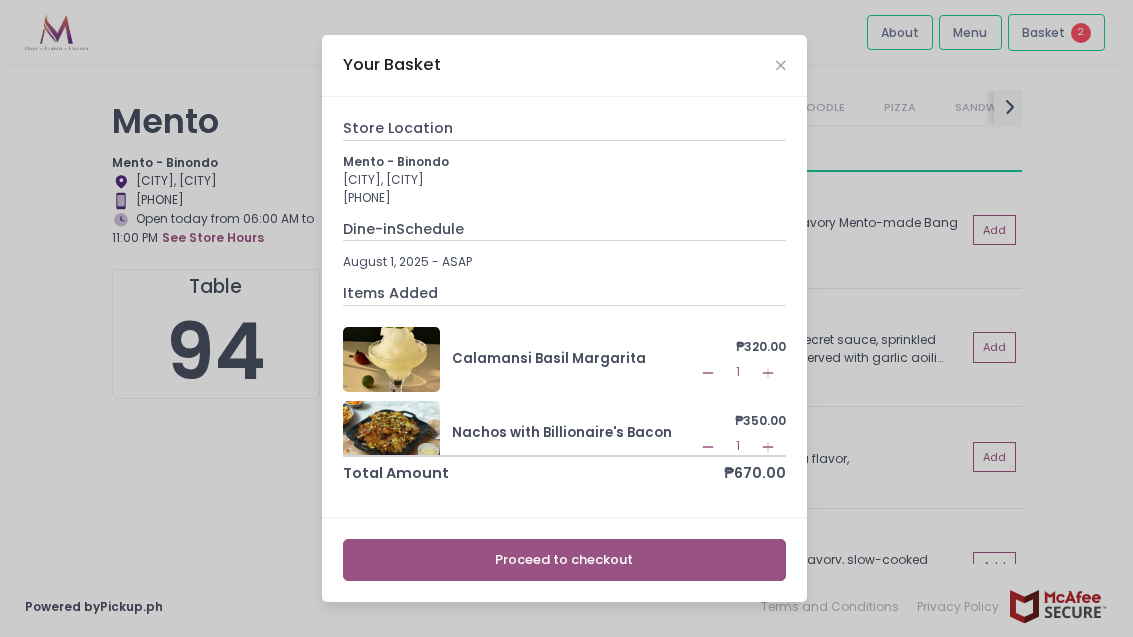 click on "Proceed to checkout" at bounding box center (564, 559) 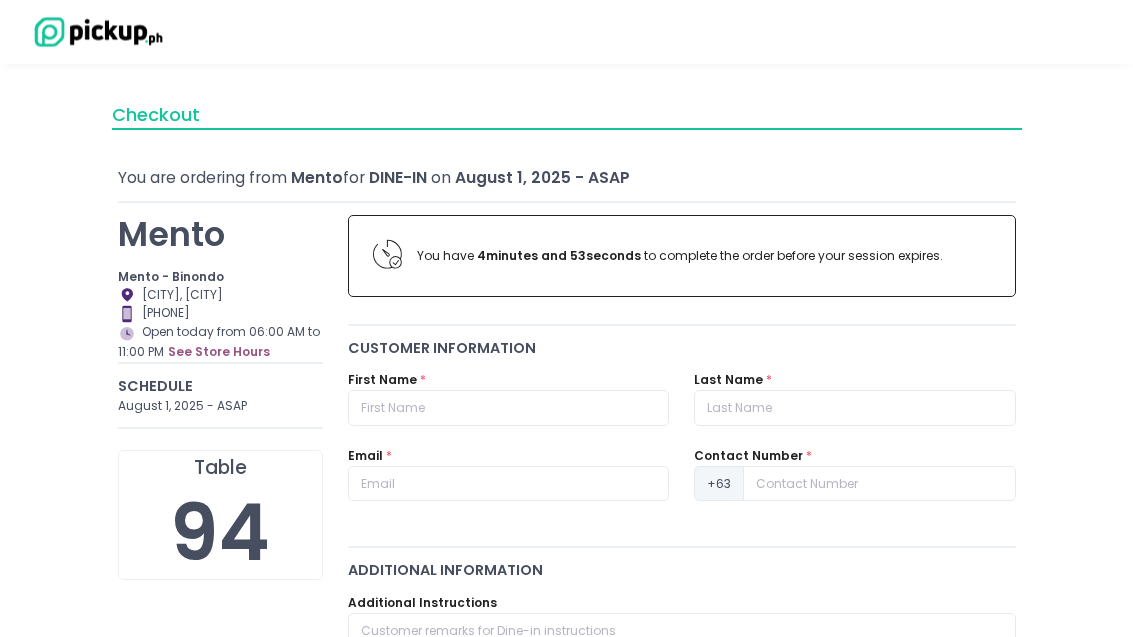 scroll, scrollTop: 0, scrollLeft: 0, axis: both 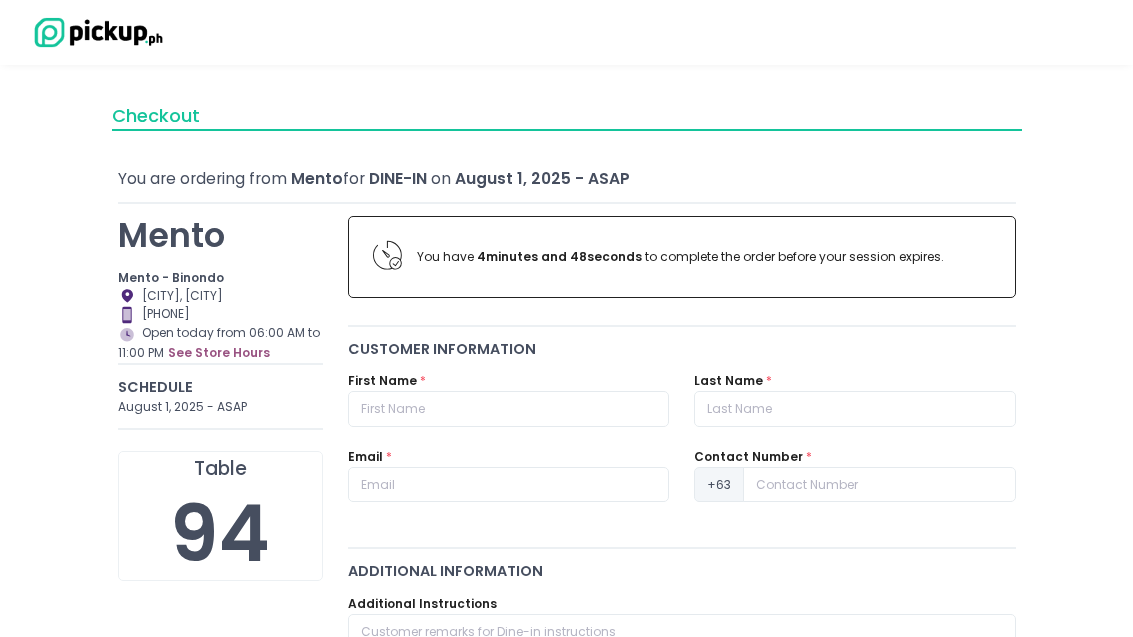 click at bounding box center (95, 32) 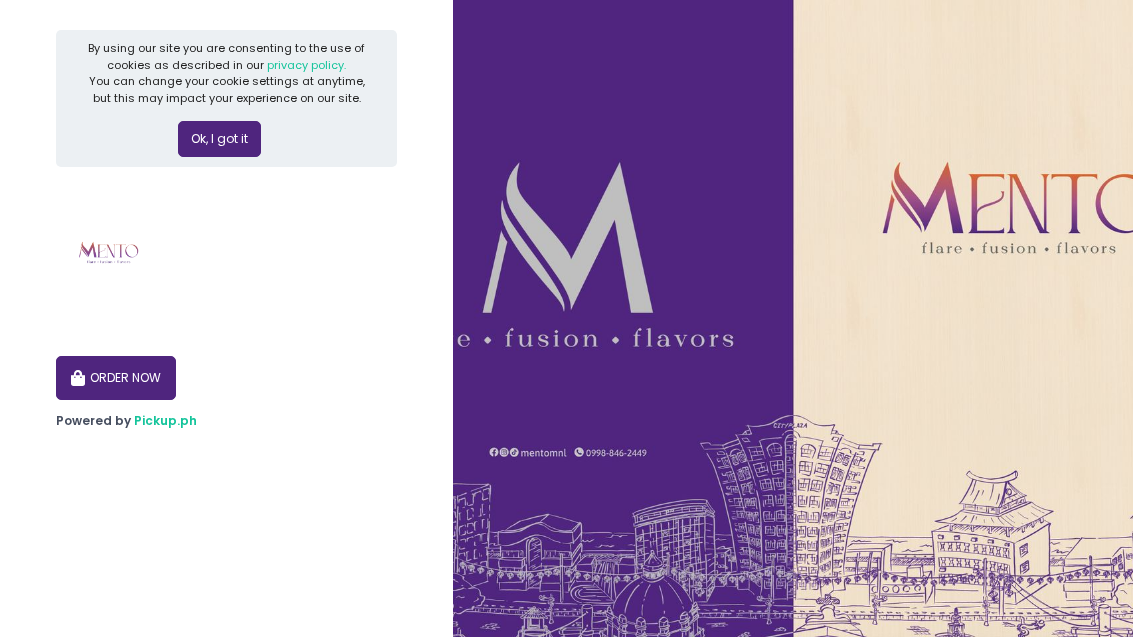 scroll, scrollTop: 51, scrollLeft: 0, axis: vertical 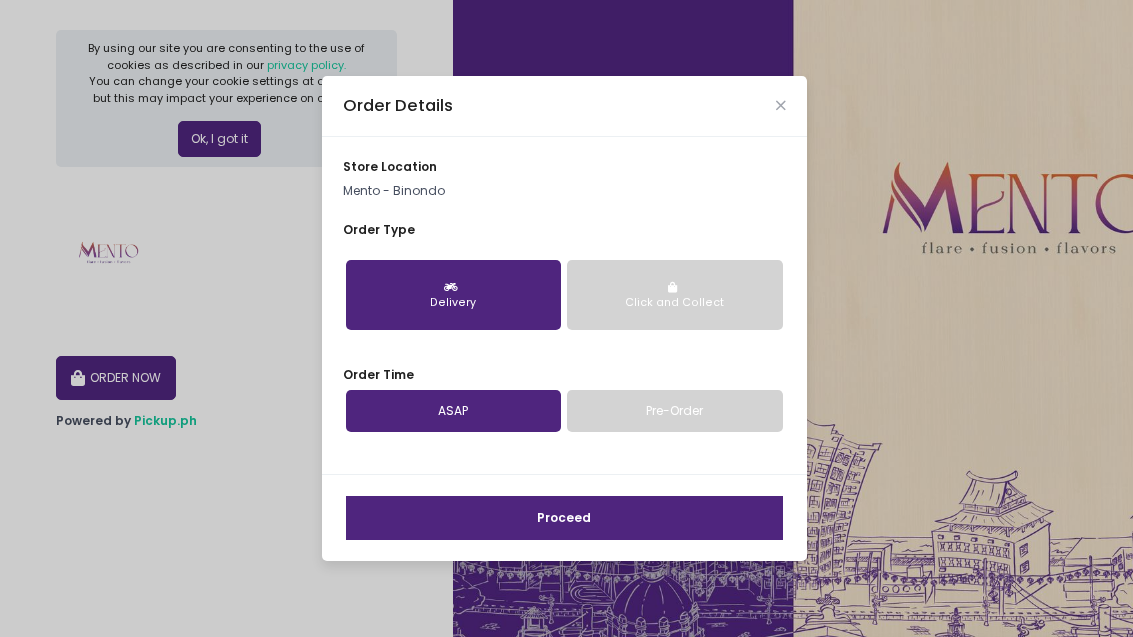 click on "Order Details store location   Mento - Binondo Order Type    Delivery   Click and Collect  Order Time   ASAP Pre-Order Proceed" at bounding box center [566, 318] 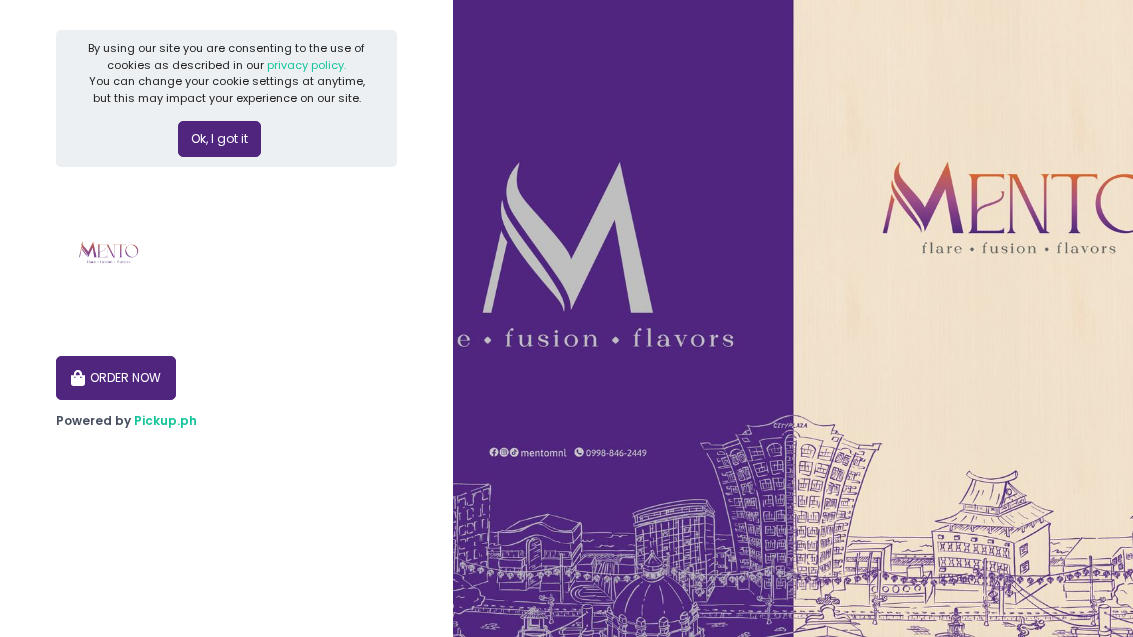 scroll, scrollTop: 0, scrollLeft: 0, axis: both 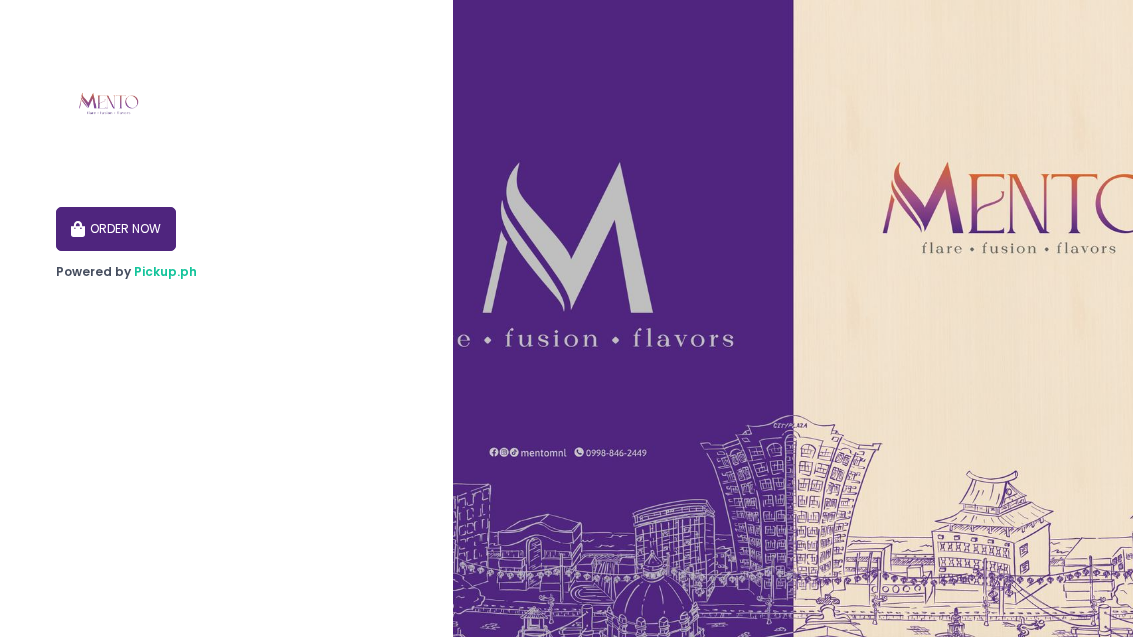click at bounding box center [793, 318] 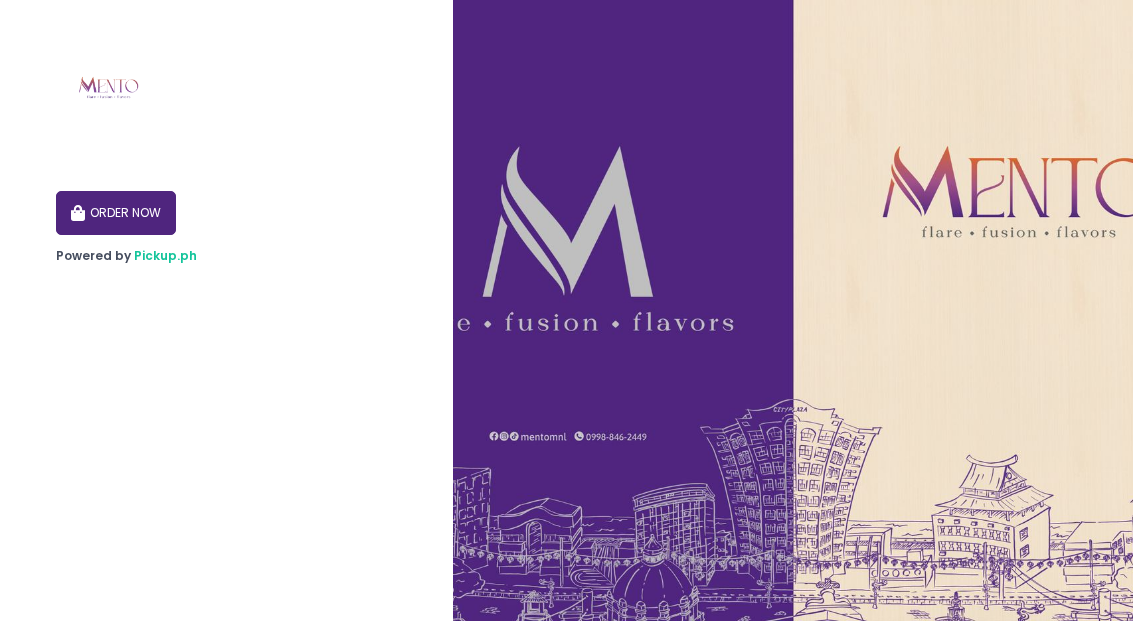 scroll, scrollTop: 0, scrollLeft: 0, axis: both 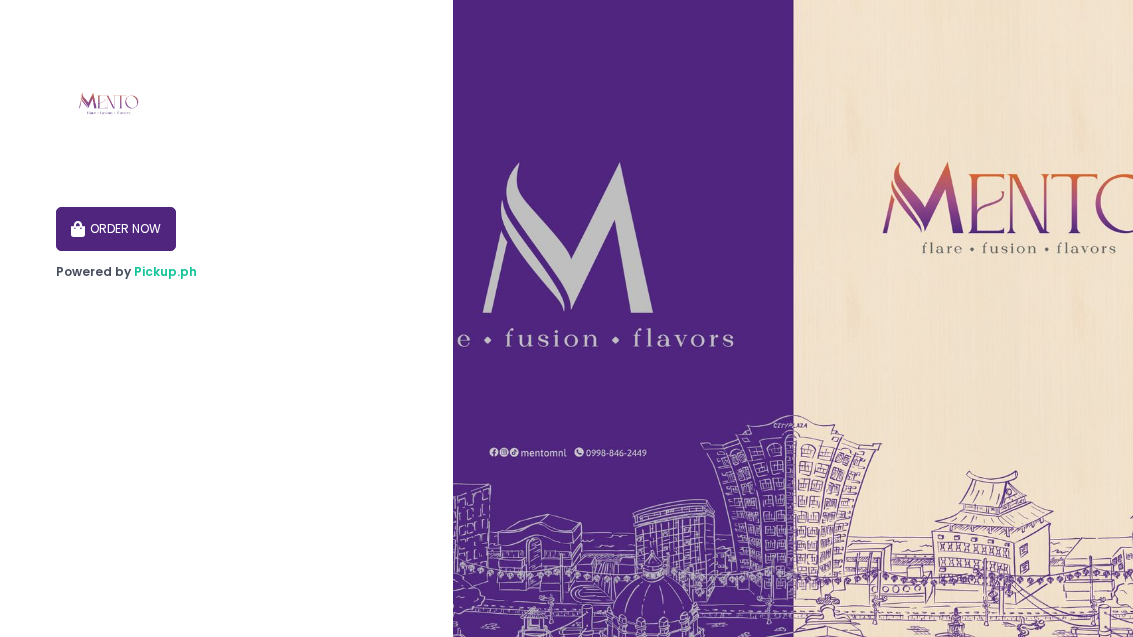 click on "ORDER NOW" at bounding box center [116, 229] 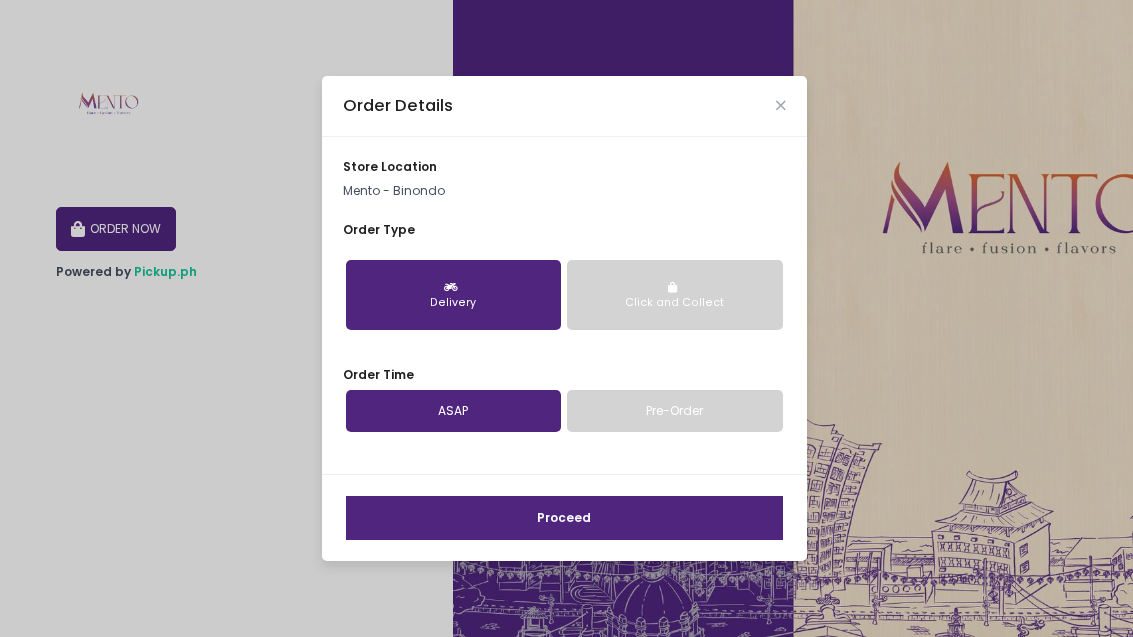 click on "Pre-Order" at bounding box center [675, 411] 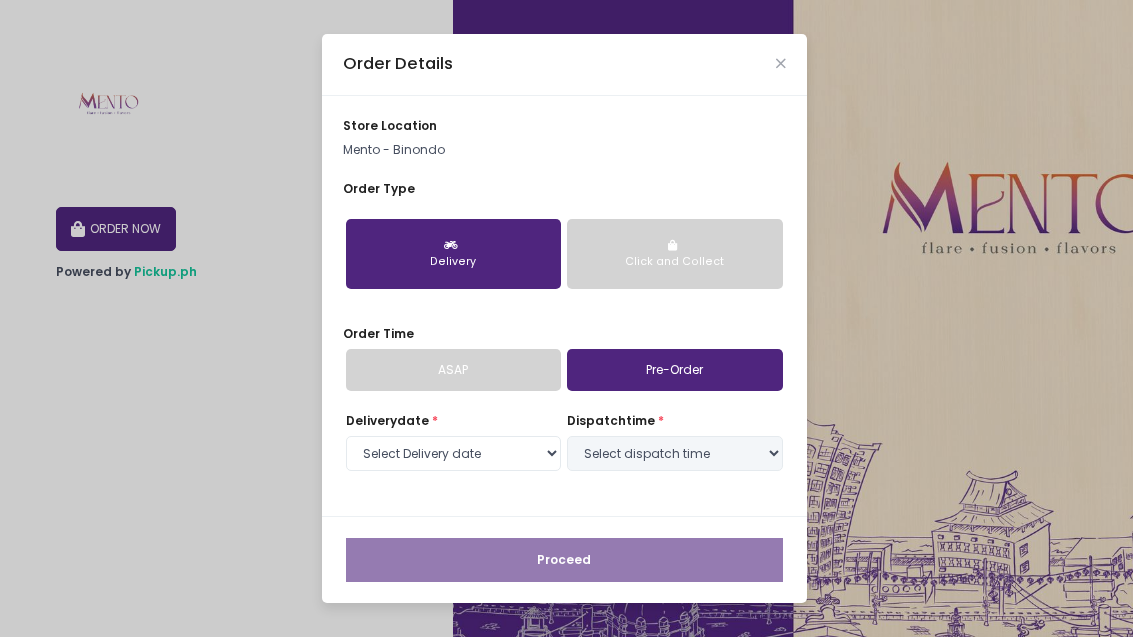select on "2025-08-01" 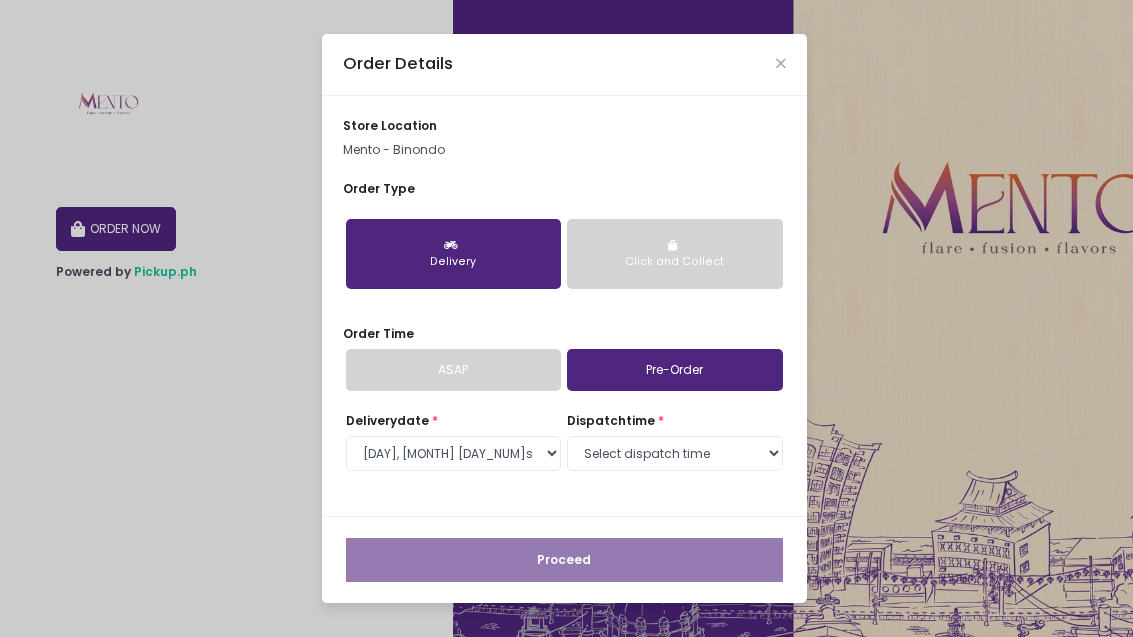 click on "Click and Collect" at bounding box center (675, 254) 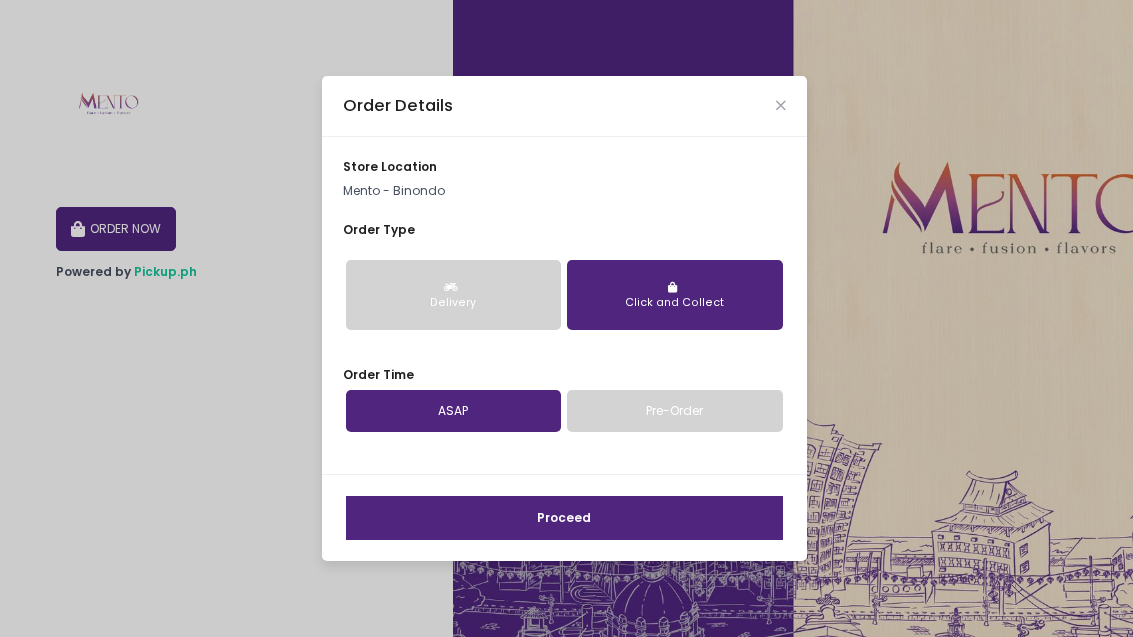 click on "Order Details" at bounding box center (564, 107) 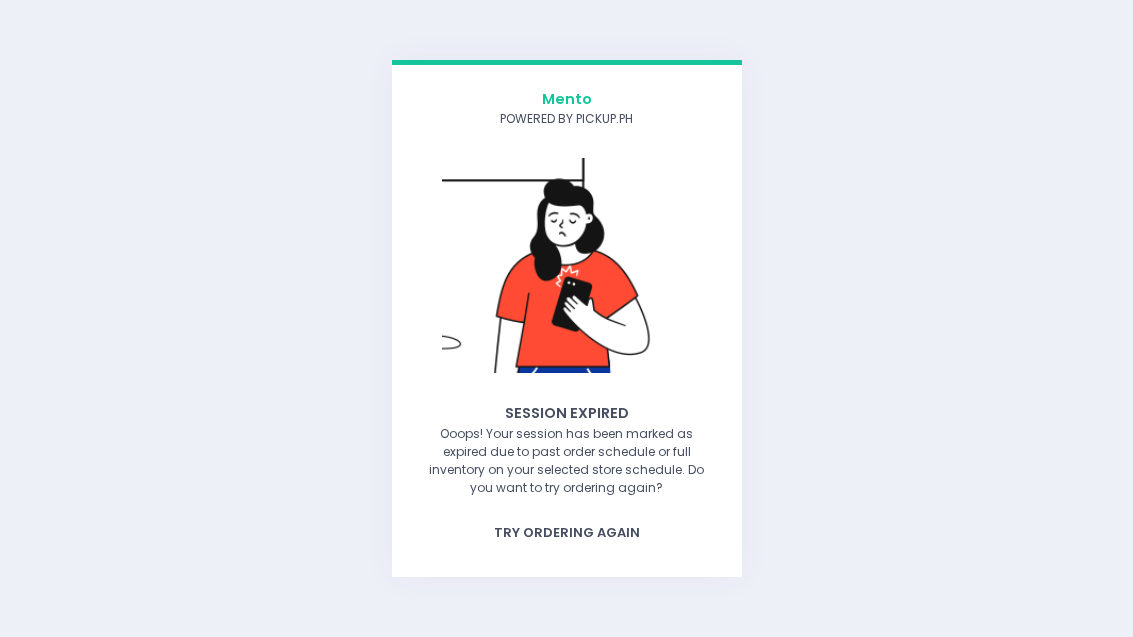 click on "try ordering again" at bounding box center [567, 532] 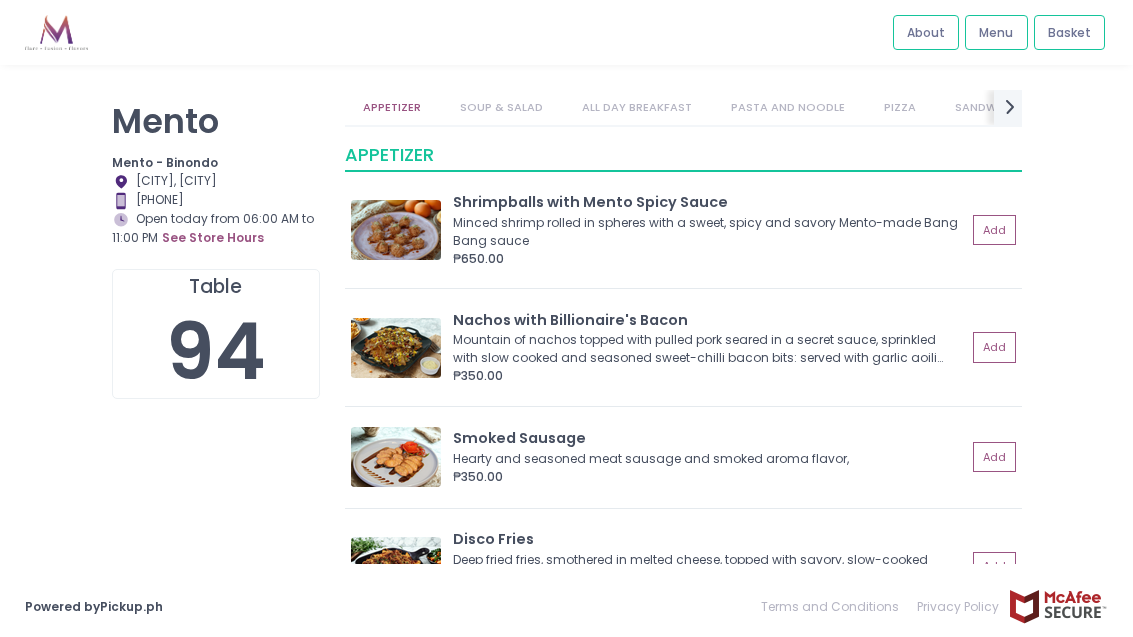 click on "94" at bounding box center (216, 351) 